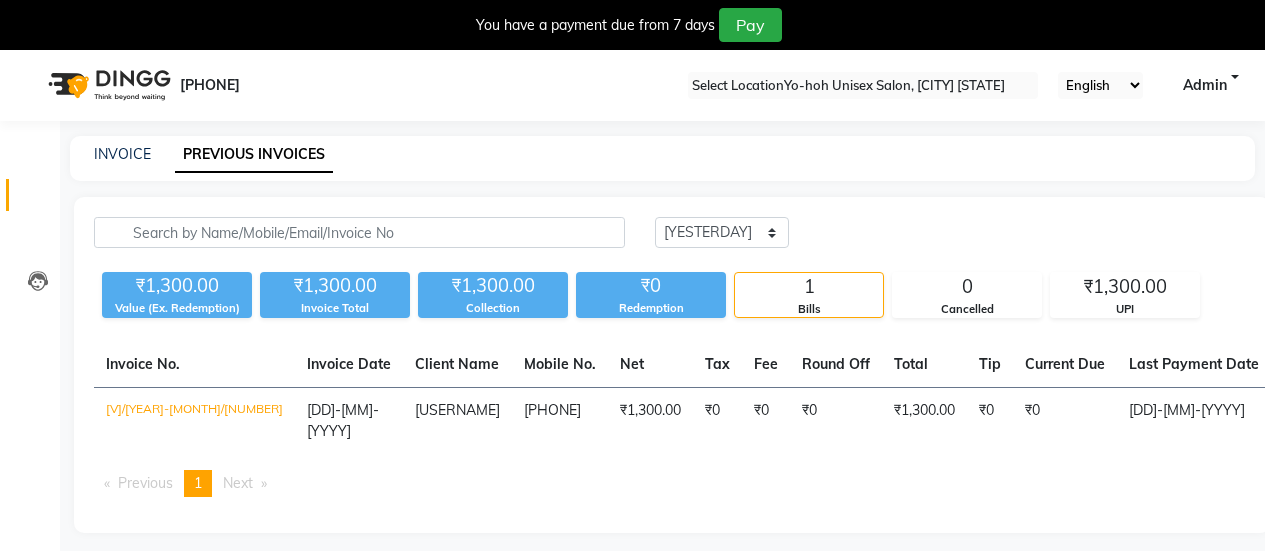 scroll, scrollTop: 0, scrollLeft: 0, axis: both 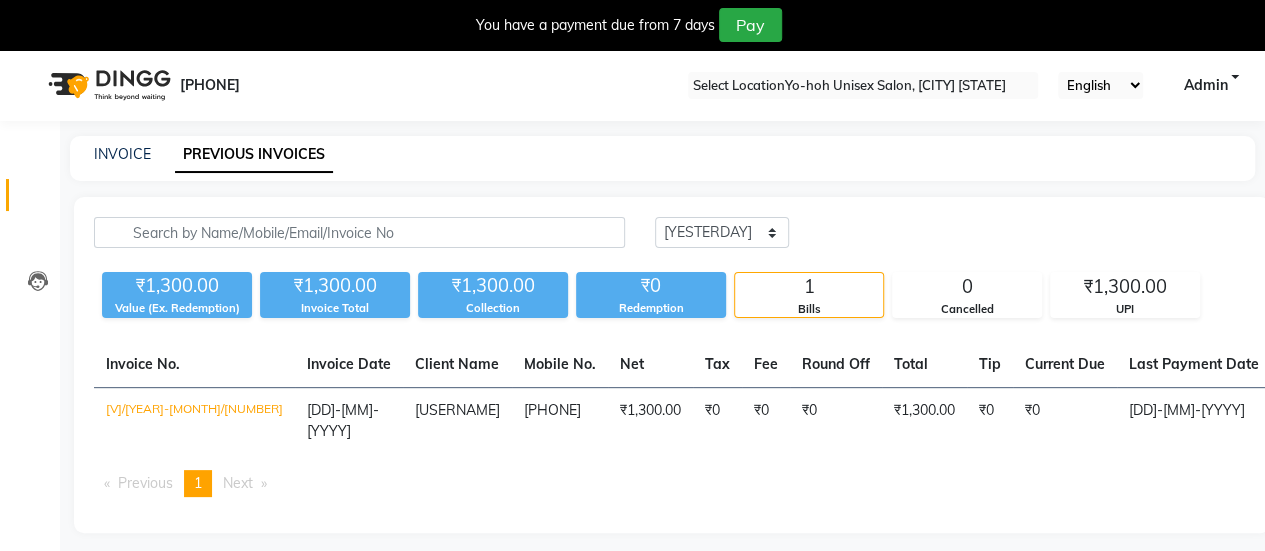 click on "Today Yesterday Custom Range" at bounding box center (722, 232) 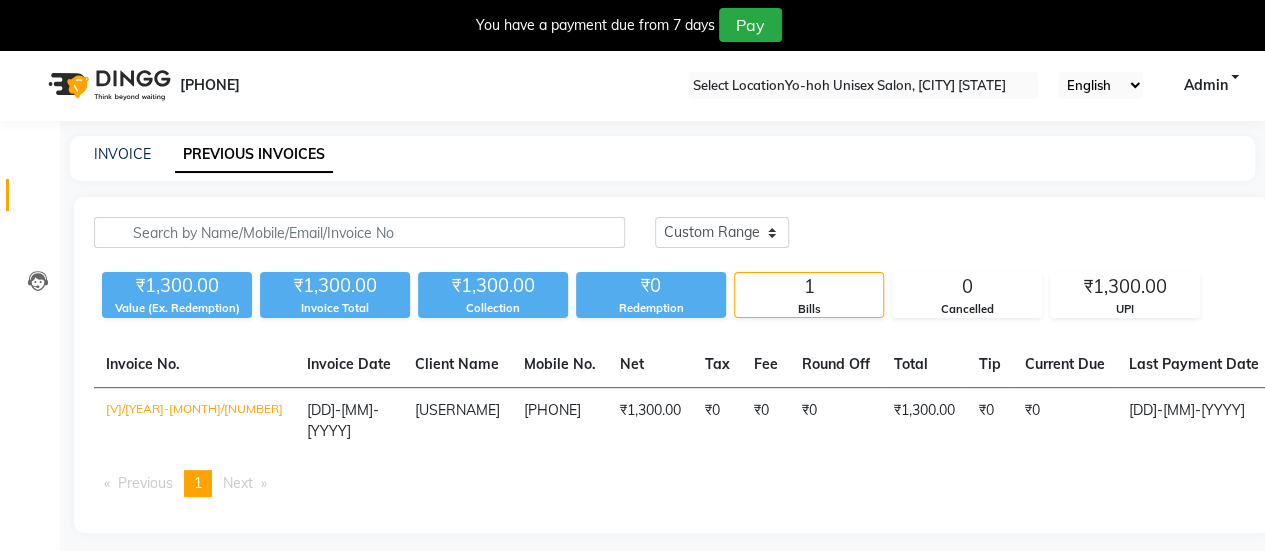 click on "Today Yesterday Custom Range" at bounding box center [722, 232] 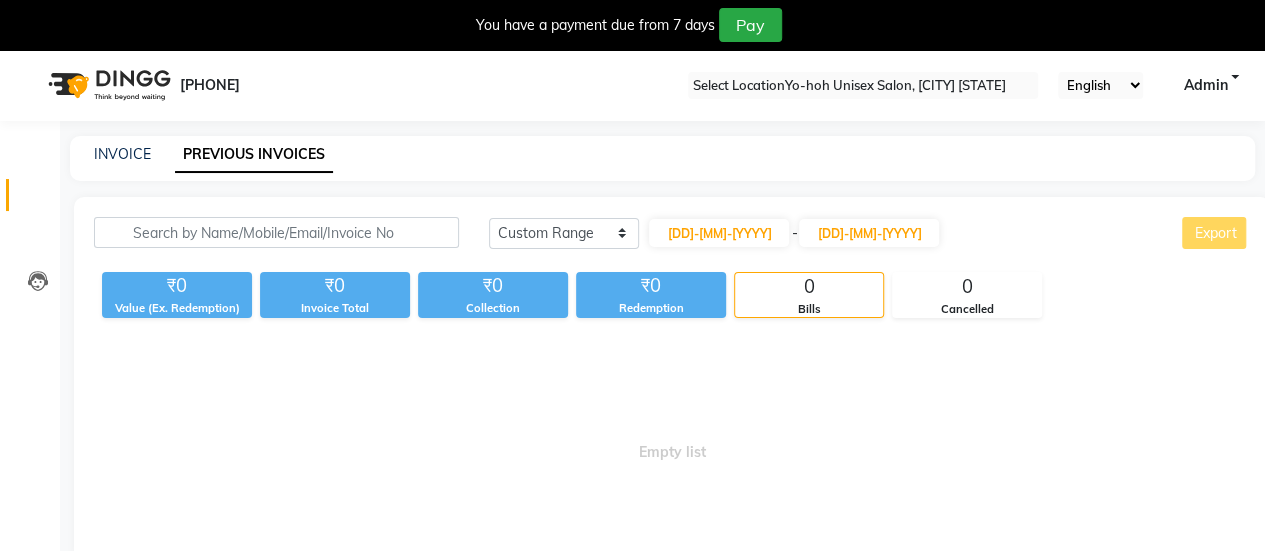 scroll, scrollTop: 49, scrollLeft: 0, axis: vertical 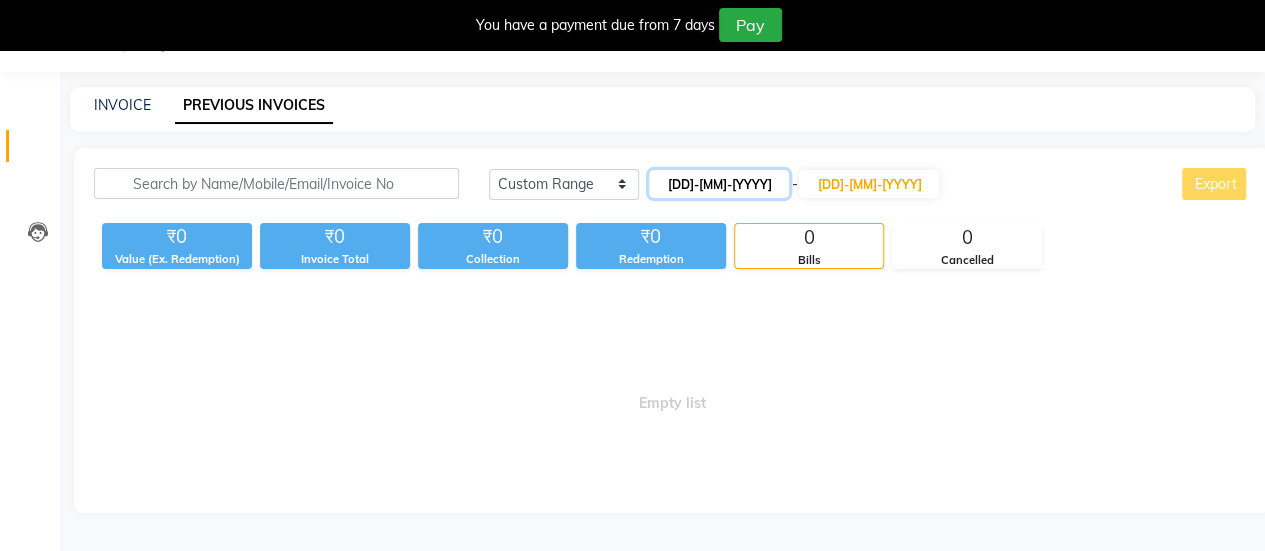 click on "[DD]-[MM]-[YYYY]" at bounding box center (719, 184) 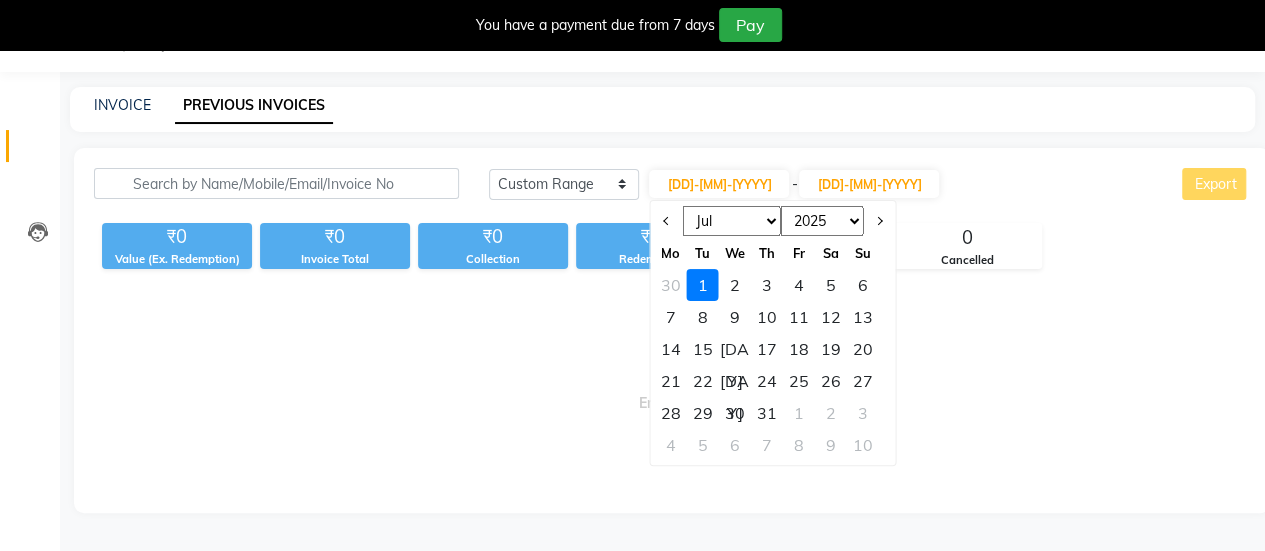 click on "Jan Feb Mar Apr May Jun Jul Aug Sep Oct Nov Dec" at bounding box center [732, 221] 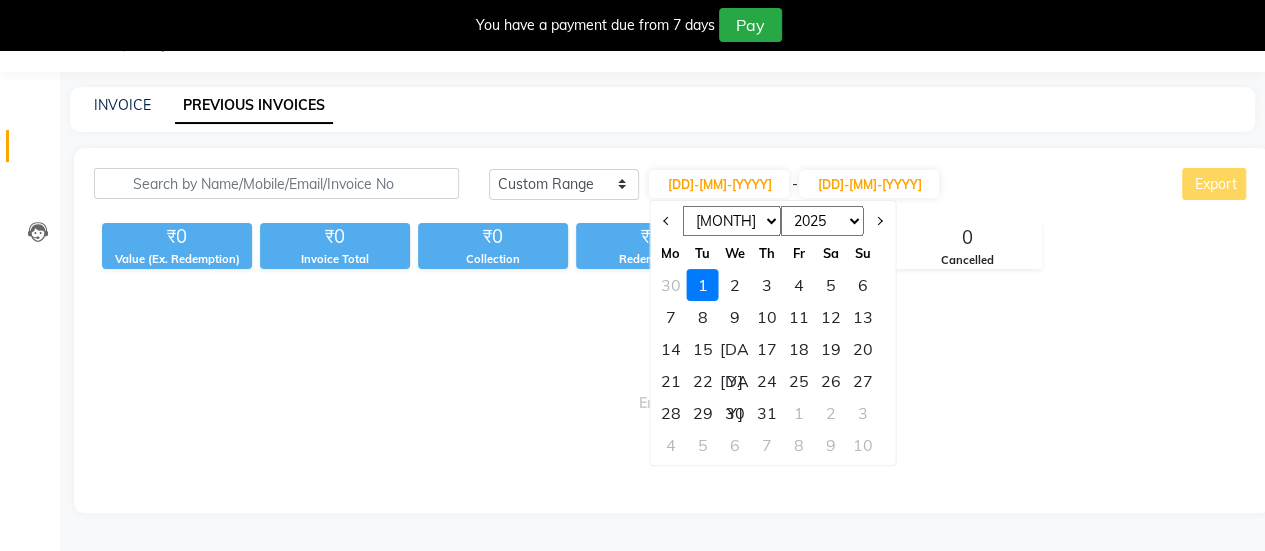 click on "Jan Feb Mar Apr May Jun Jul Aug Sep Oct Nov Dec" at bounding box center [732, 221] 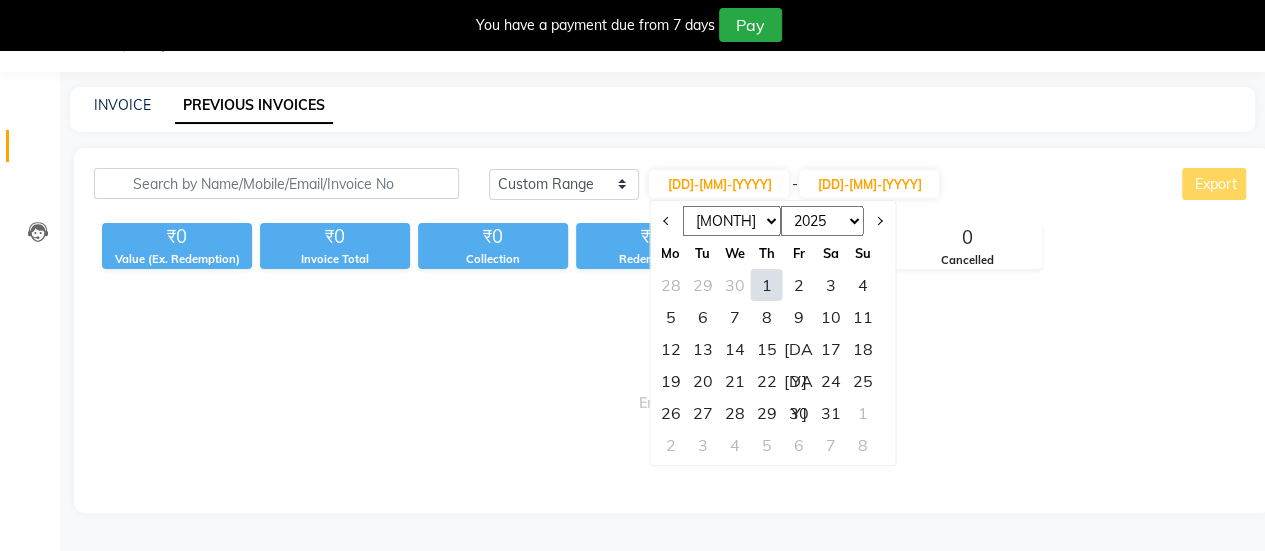 click on "18" at bounding box center (863, 349) 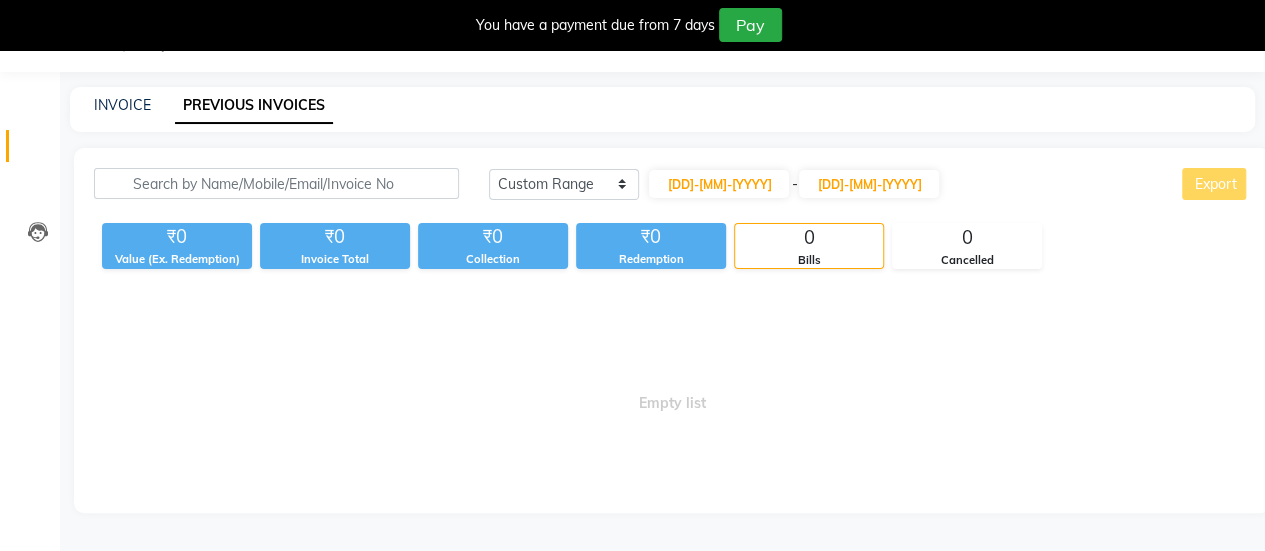 click on "[DAY] [DAY] [CUSTOM RANGE] [DD]-[MM]-[YYYY] - [DD]-[MM]-[YYYY] [EXPORT] ₹[NUMBER] [VALUE] ([EX. REDEMPTION]) ₹[NUMBER] [INVOICE] ₹[NUMBER] [COLLECTION] ₹[NUMBER] [REDEMPTION] [NUMBER] [BILLS] [NUMBER] [CANCELLED] [EMPTY LIST]" at bounding box center (672, 330) 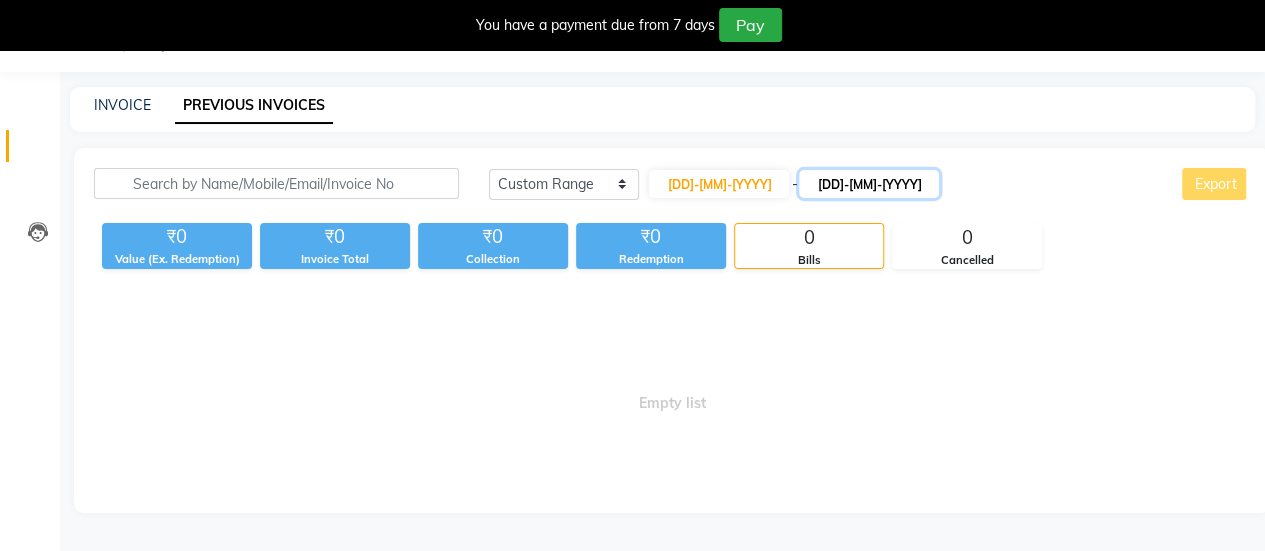 click on "[DD]-[MM]-[YYYY]" at bounding box center [869, 184] 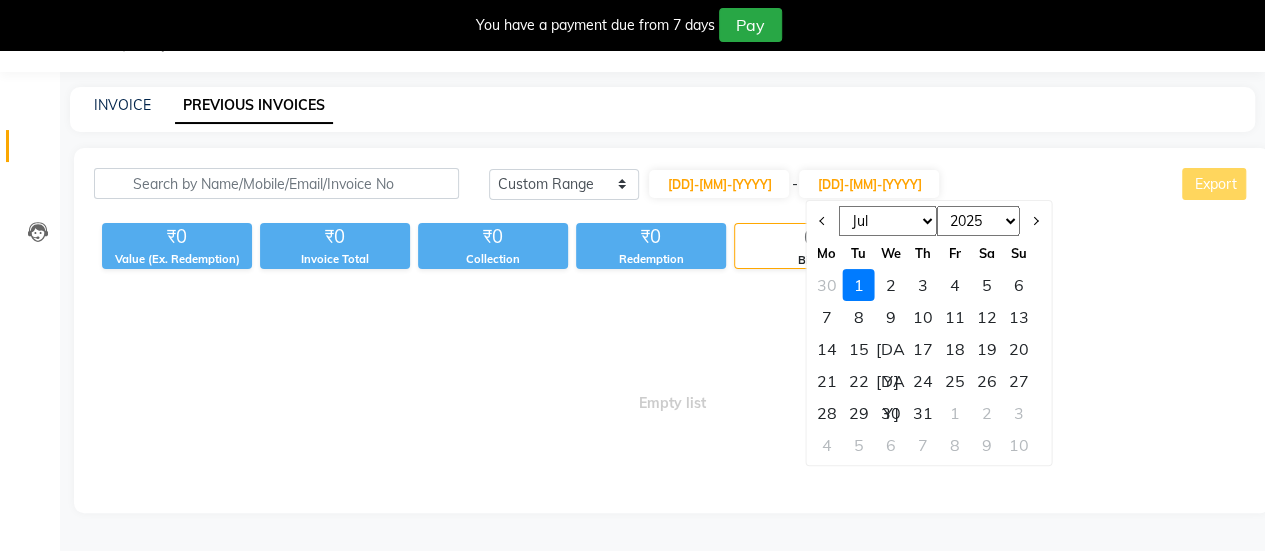 scroll, scrollTop: 0, scrollLeft: 0, axis: both 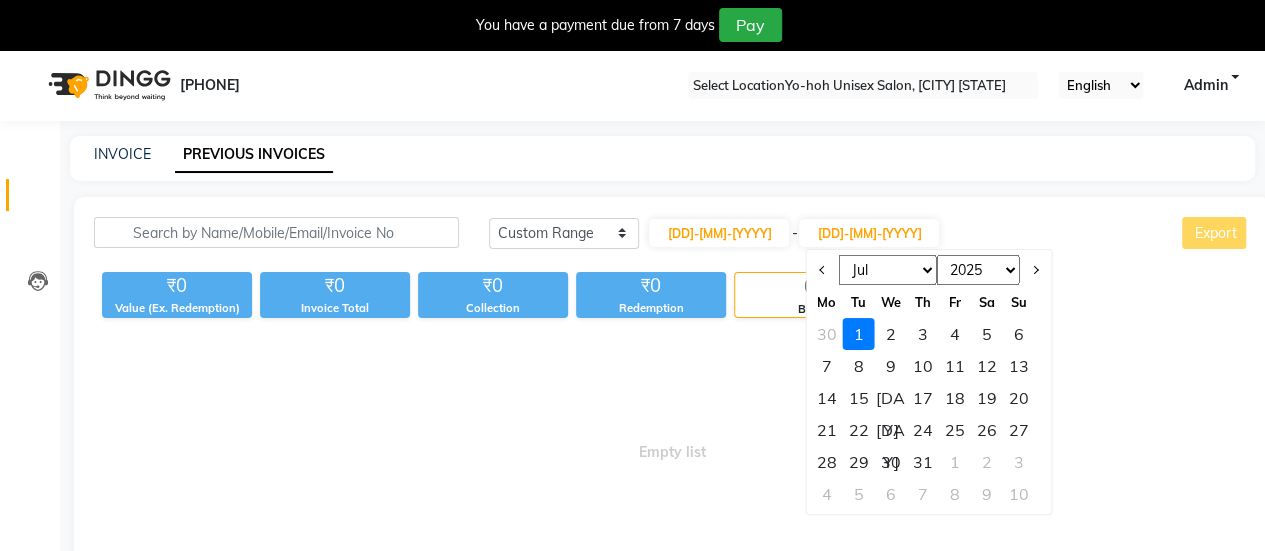 click at bounding box center (1249, 8) 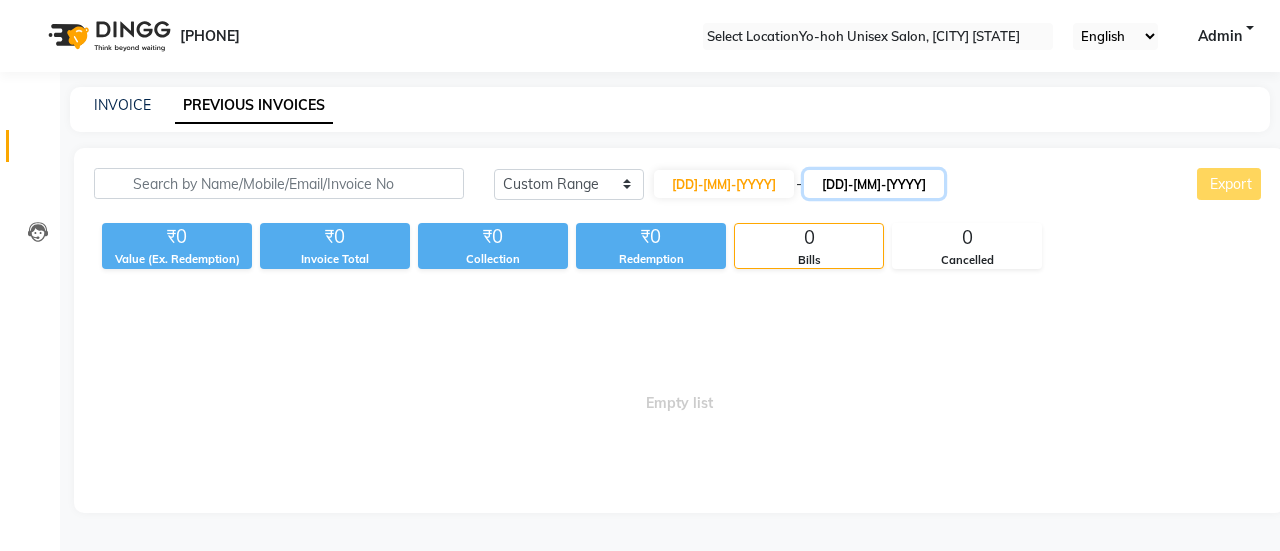 click on "[DD]-[MM]-[YYYY]" at bounding box center (874, 184) 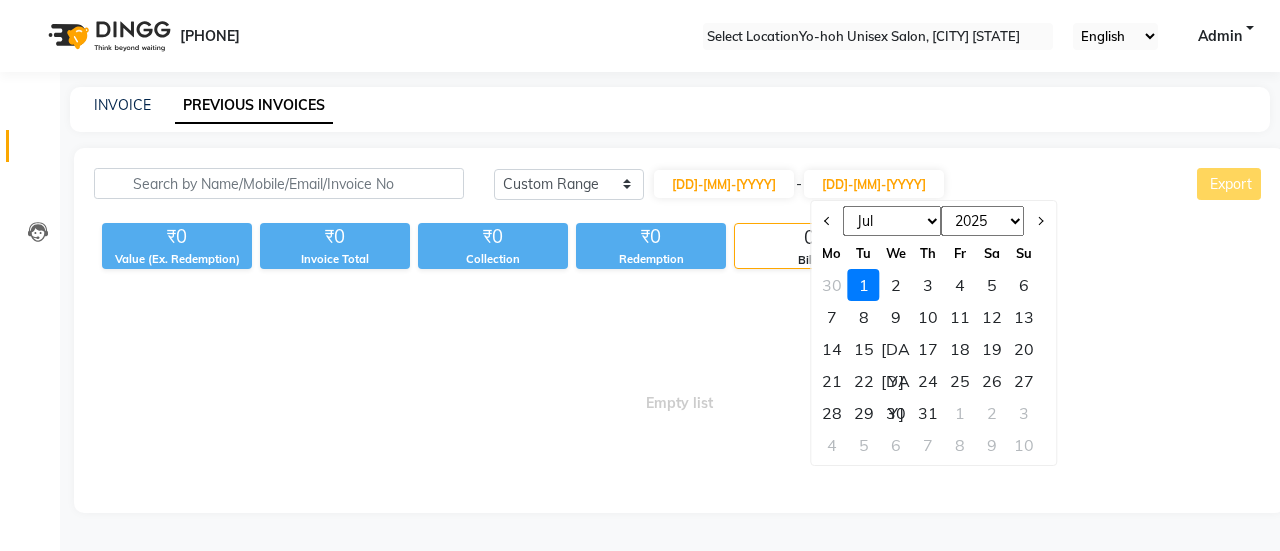 click on "May Jun Jul Aug Sep Oct Nov Dec" at bounding box center [893, 221] 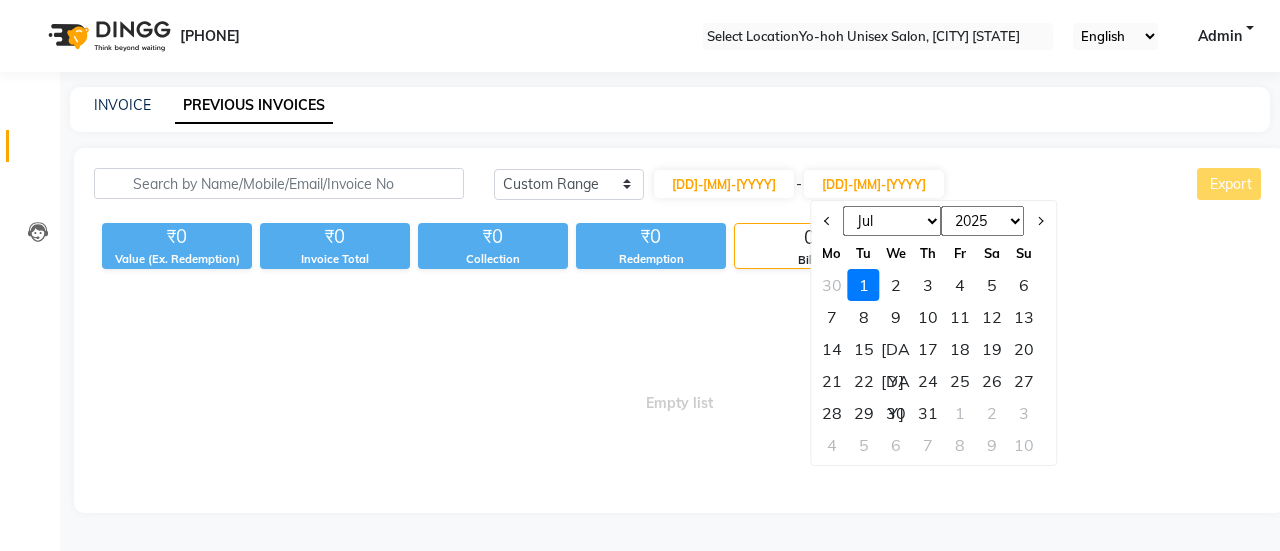 select on "5" 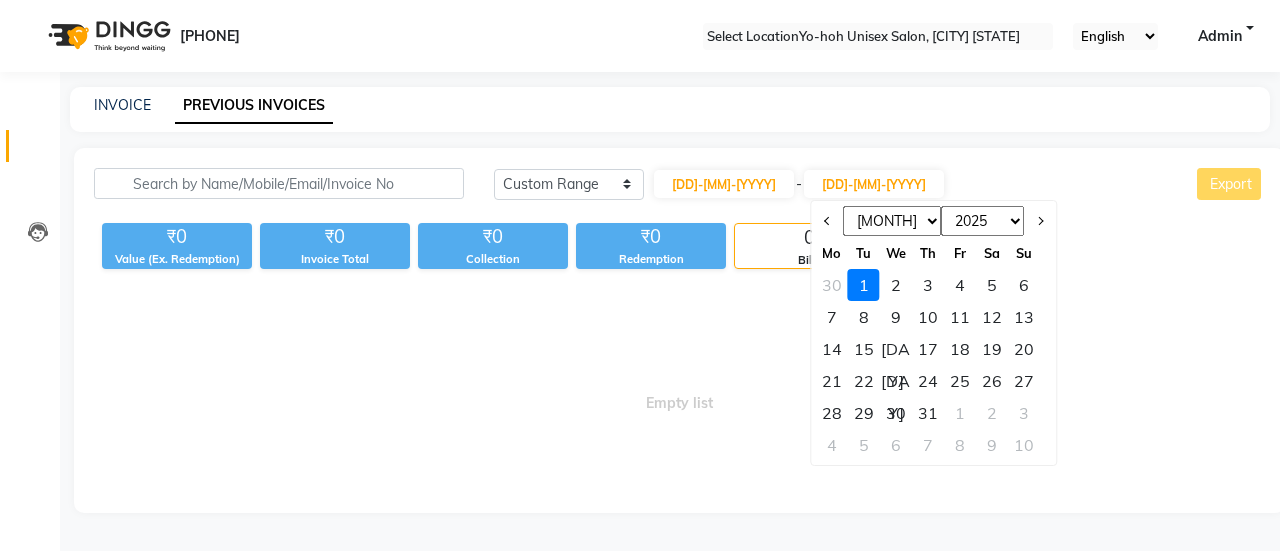 click on "May Jun Jul Aug Sep Oct Nov Dec" at bounding box center (893, 221) 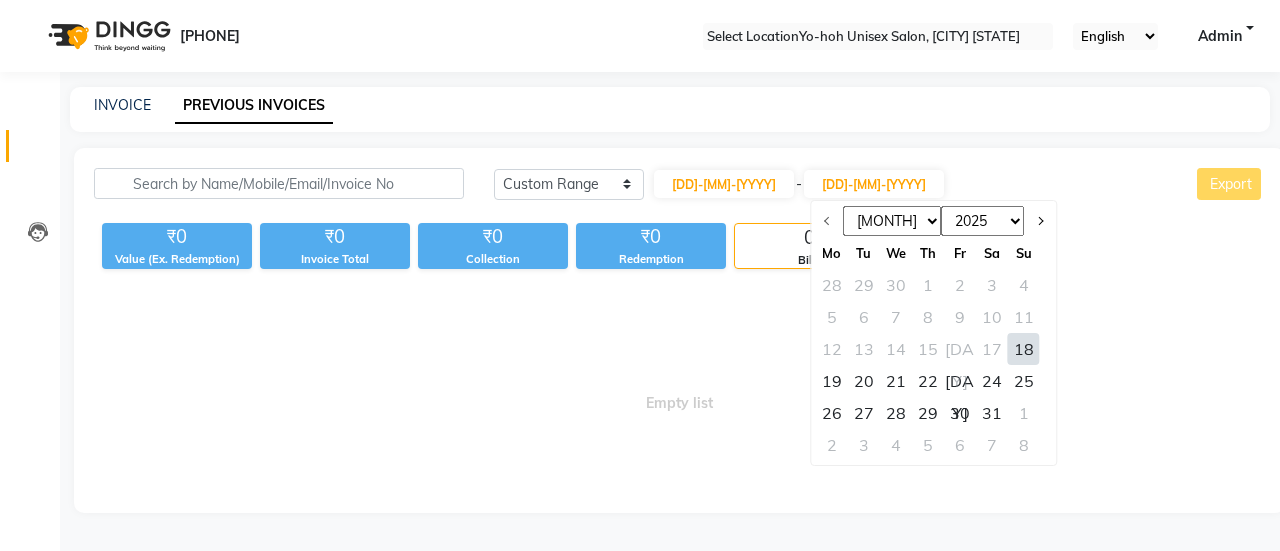 click on "31" at bounding box center [992, 413] 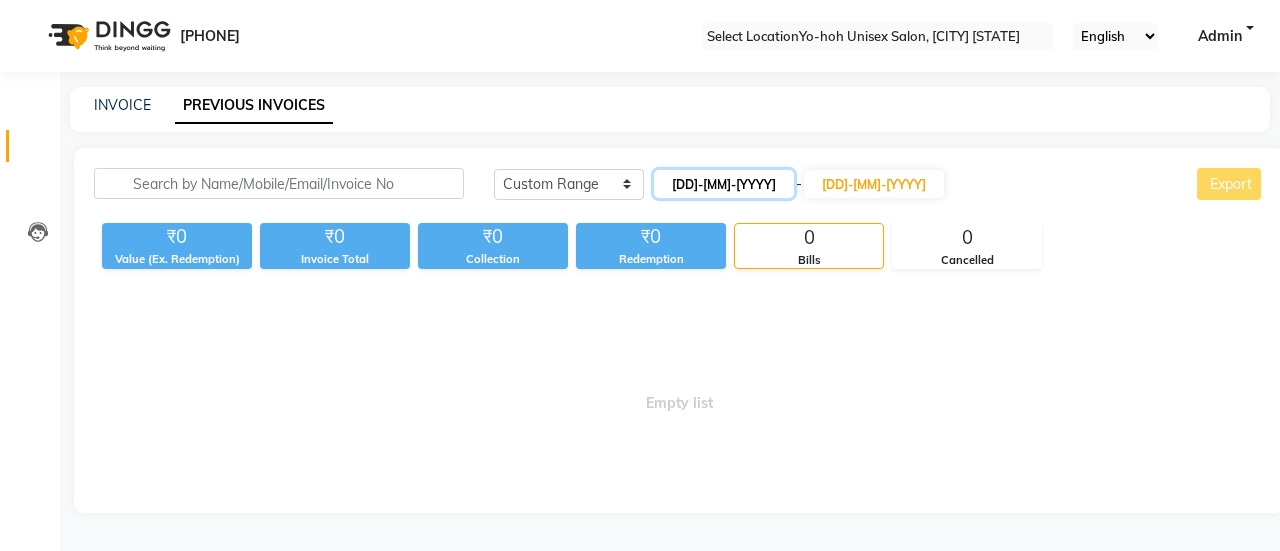 click on "[DD]-[MM]-[YYYY]" at bounding box center (724, 184) 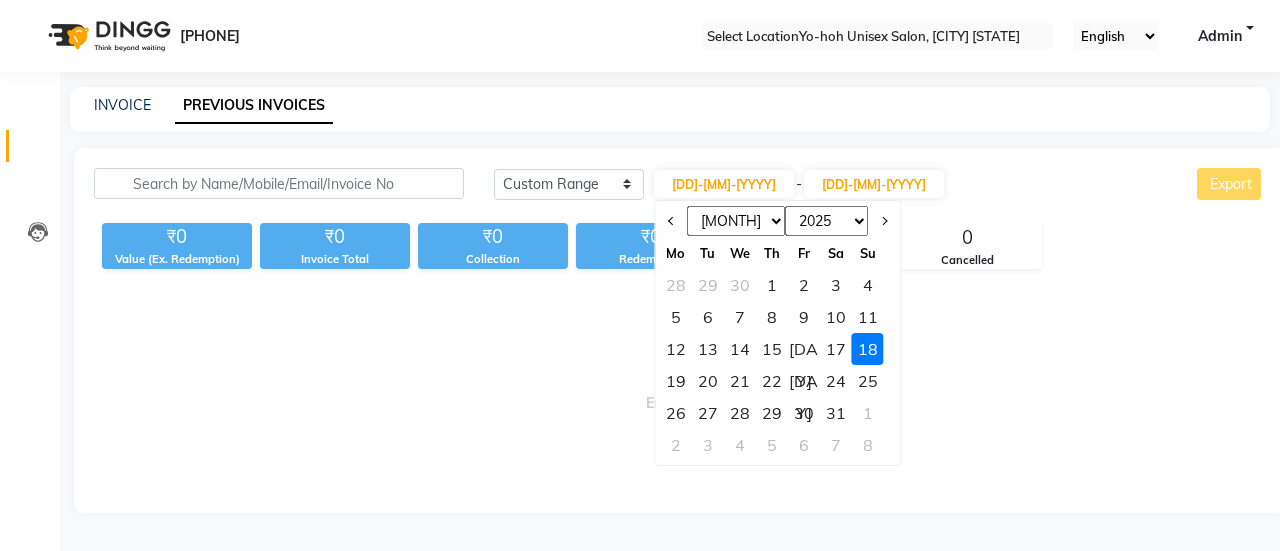 click on "19" at bounding box center (676, 381) 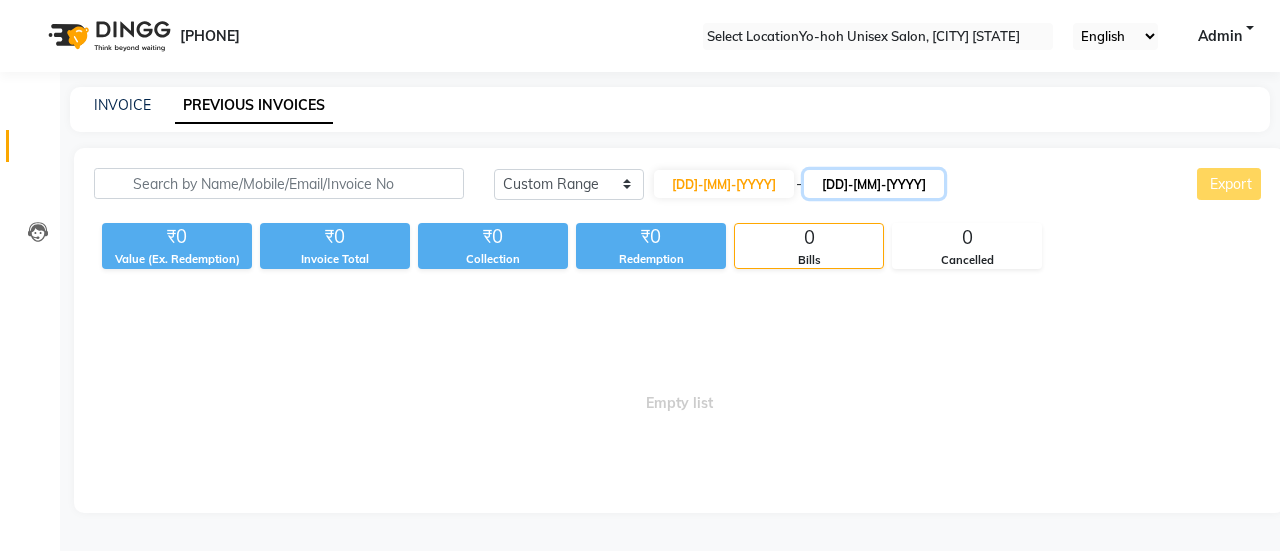 click on "[DD]-[MM]-[YYYY]" at bounding box center [874, 184] 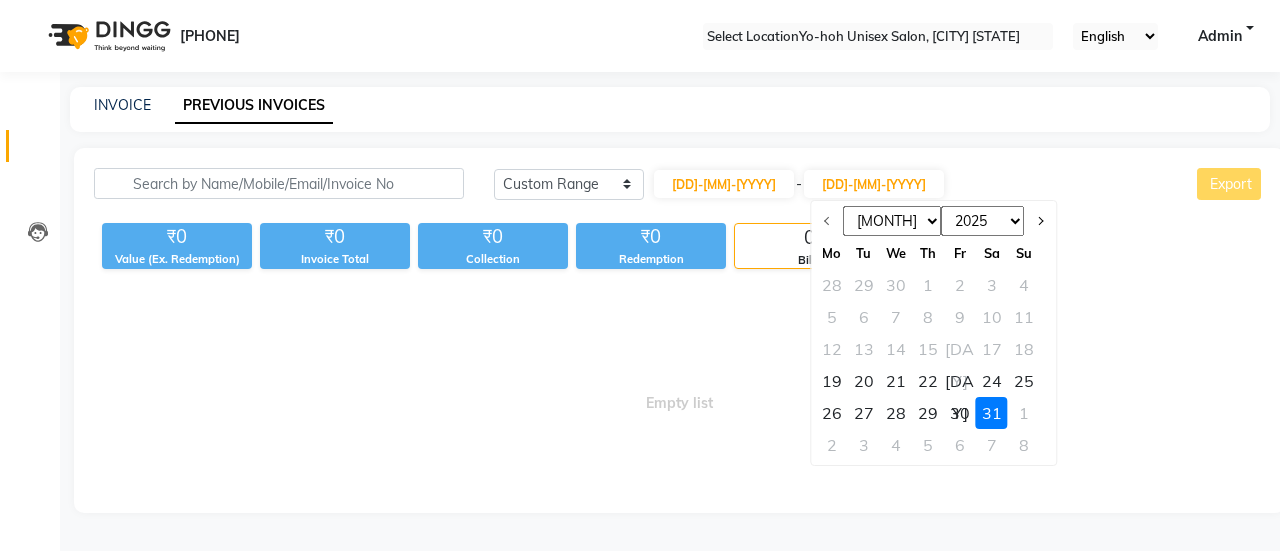 click on "31" at bounding box center [992, 413] 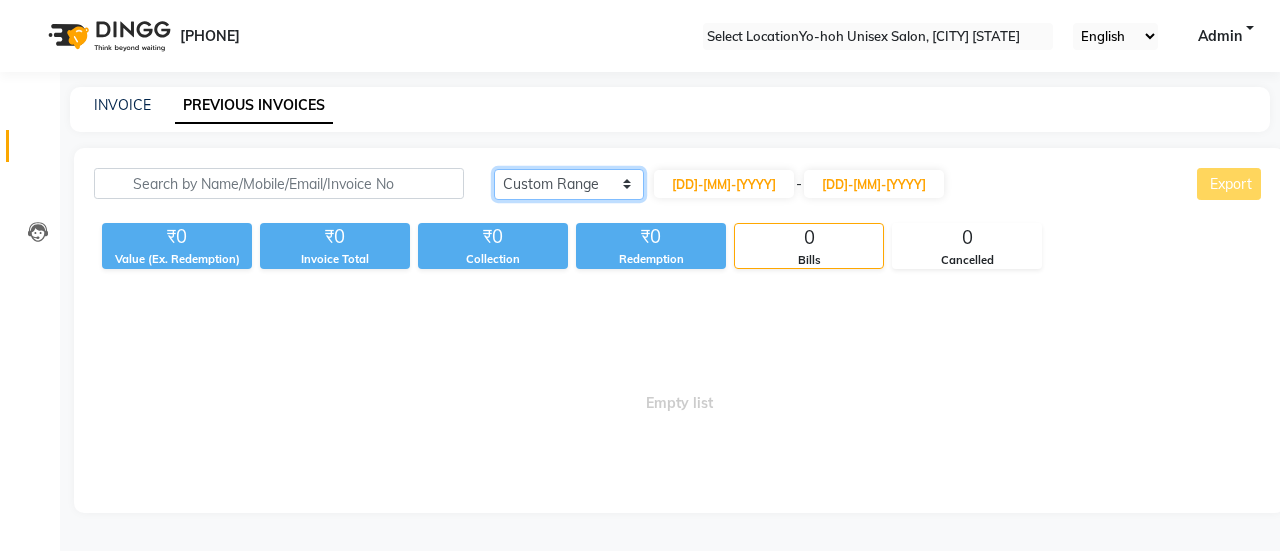 click on "Today Yesterday Custom Range" at bounding box center [569, 184] 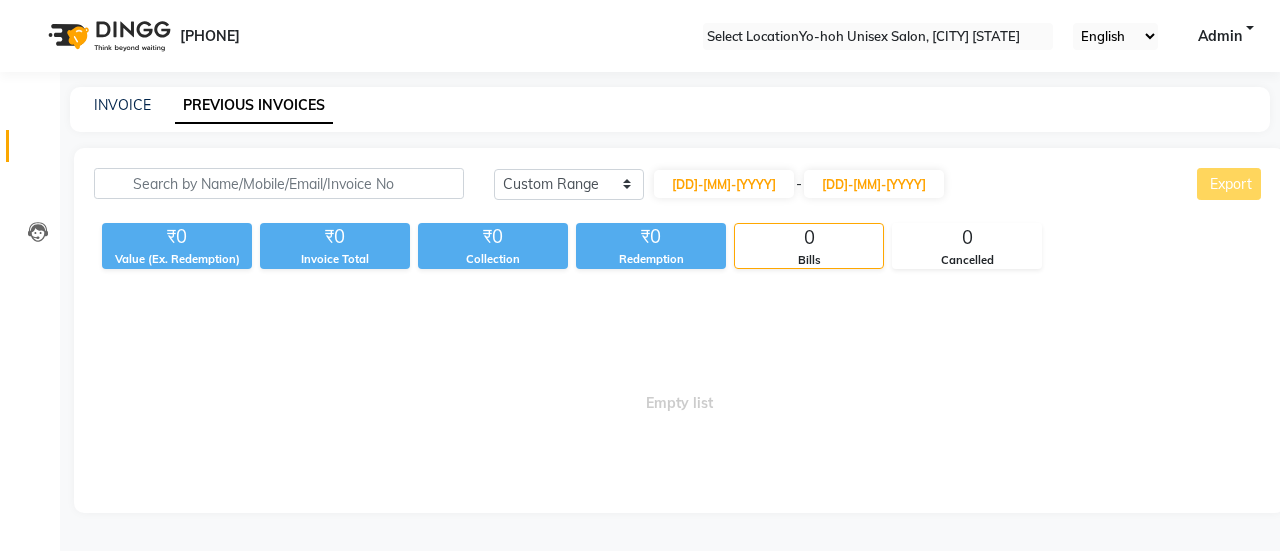 click on "Today Yesterday Custom Range [DD]-[MM]-[YYYY] - [DD]-[MM]-[YYYY] Export" at bounding box center (879, 184) 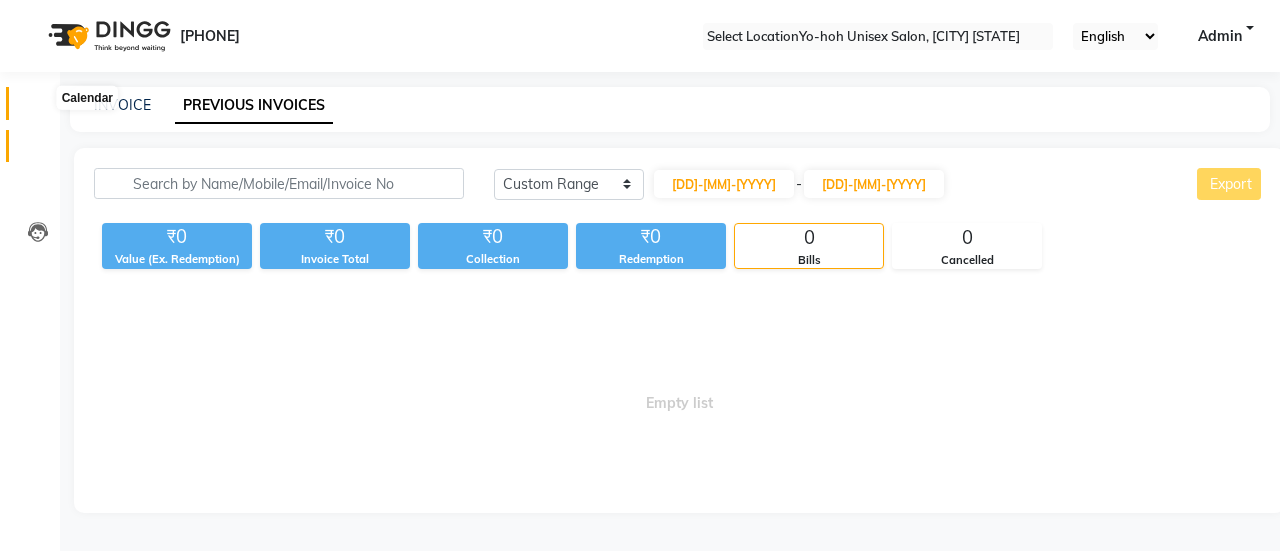 click at bounding box center (38, 108) 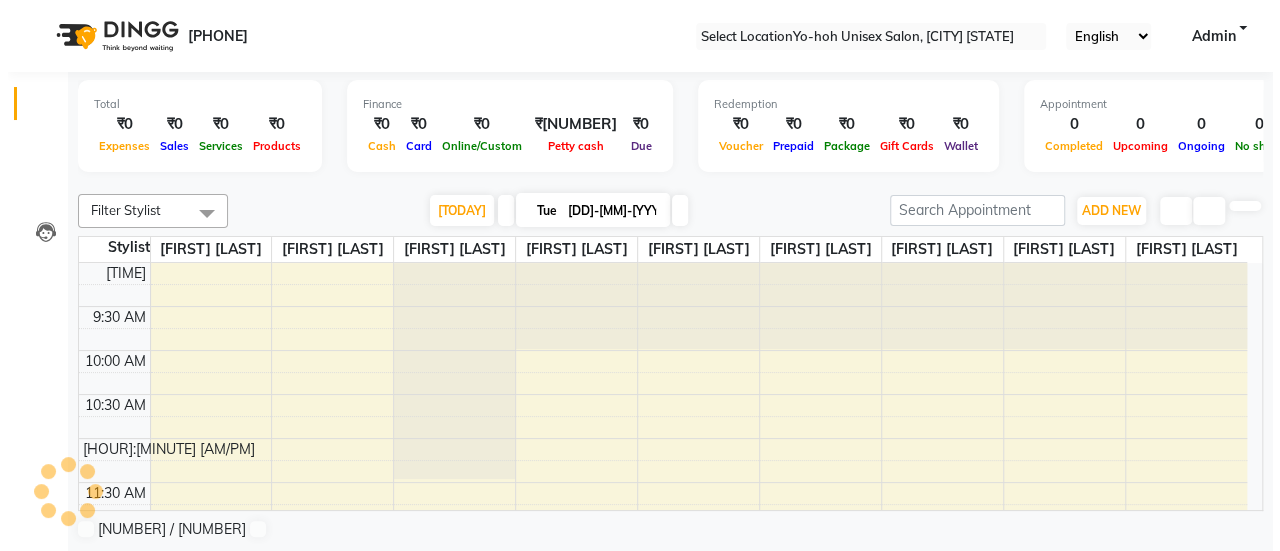 scroll, scrollTop: 0, scrollLeft: 0, axis: both 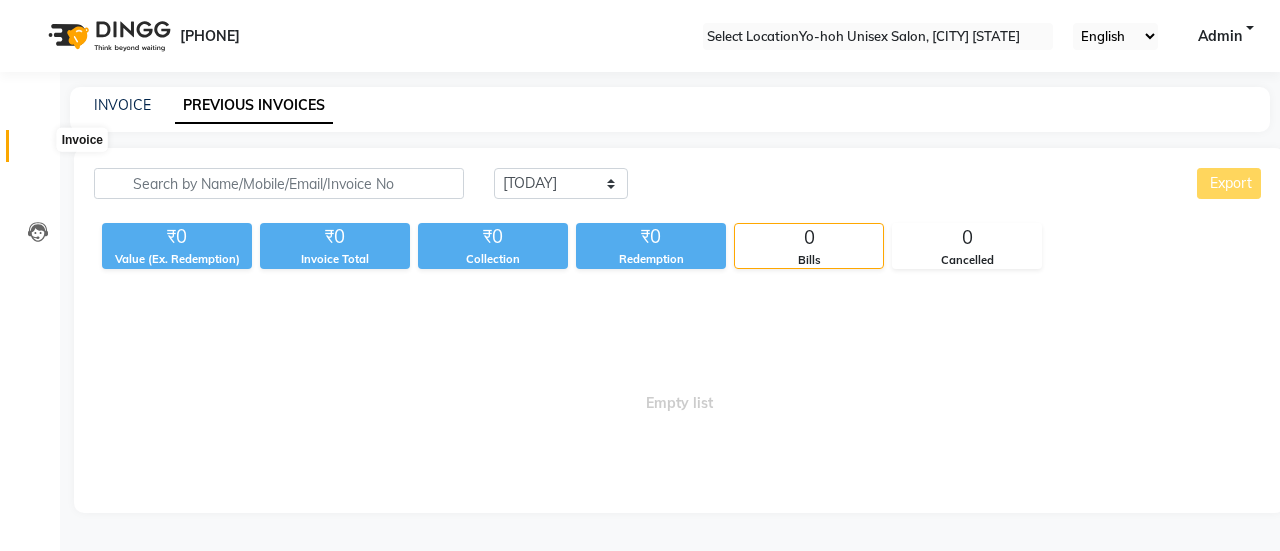 click at bounding box center (38, 151) 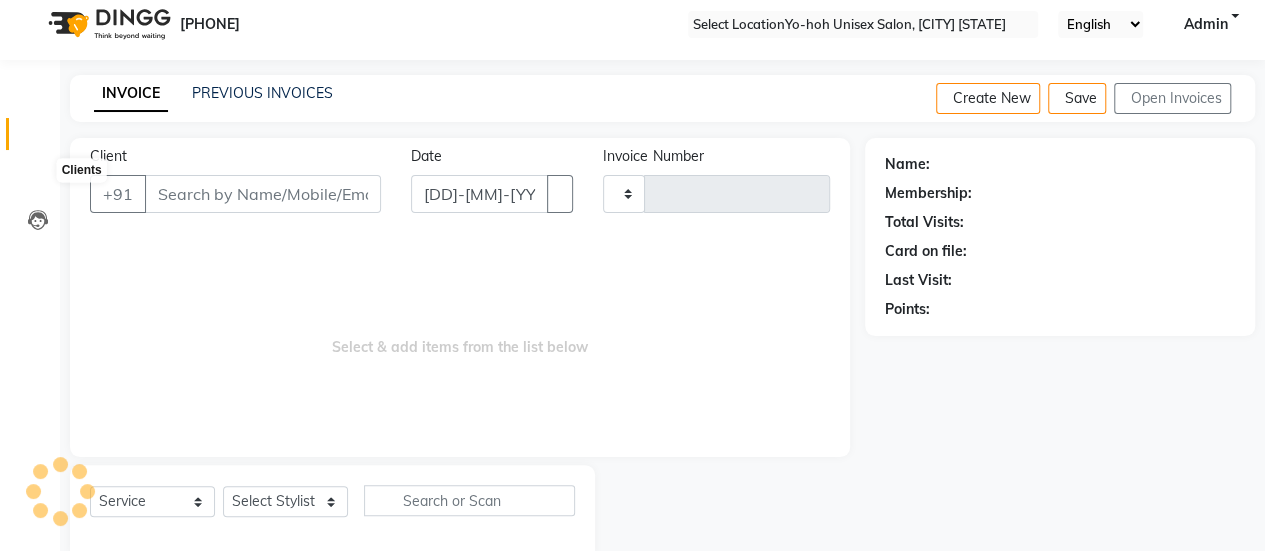 scroll, scrollTop: 49, scrollLeft: 0, axis: vertical 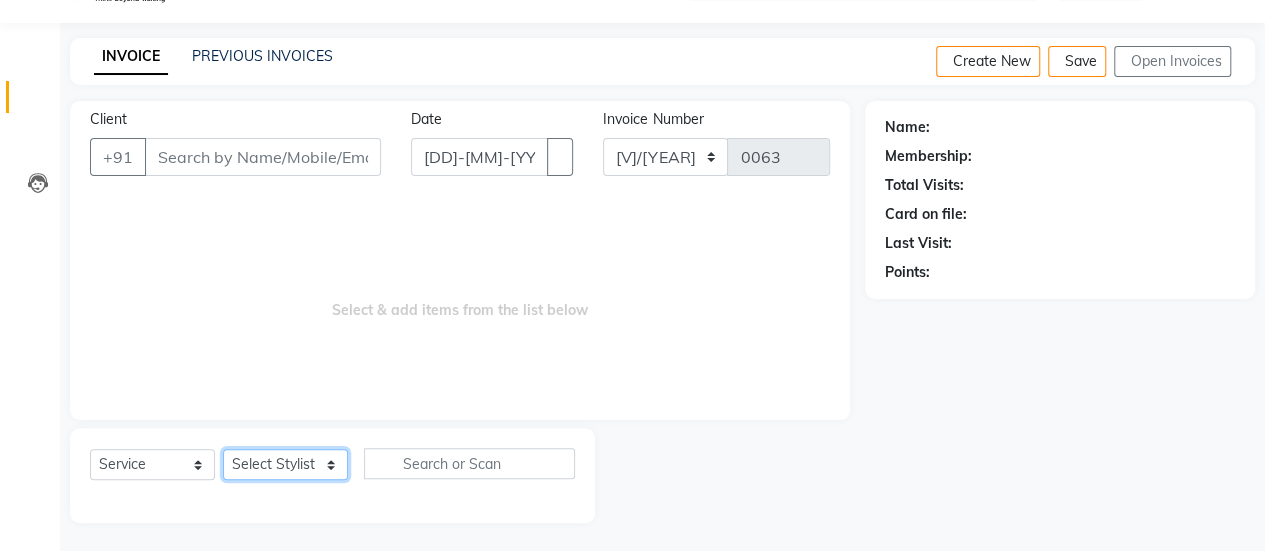 click on "[FIRST] [LAST] [FIRST] [LAST] [FIRST] [LAST] [FIRST] [LAST] [FIRST] [LAST] [FIRST] [LAST] [FIRST] [LAST] [FIRST] [LAST] [FIRST] [LAST]" at bounding box center (285, 464) 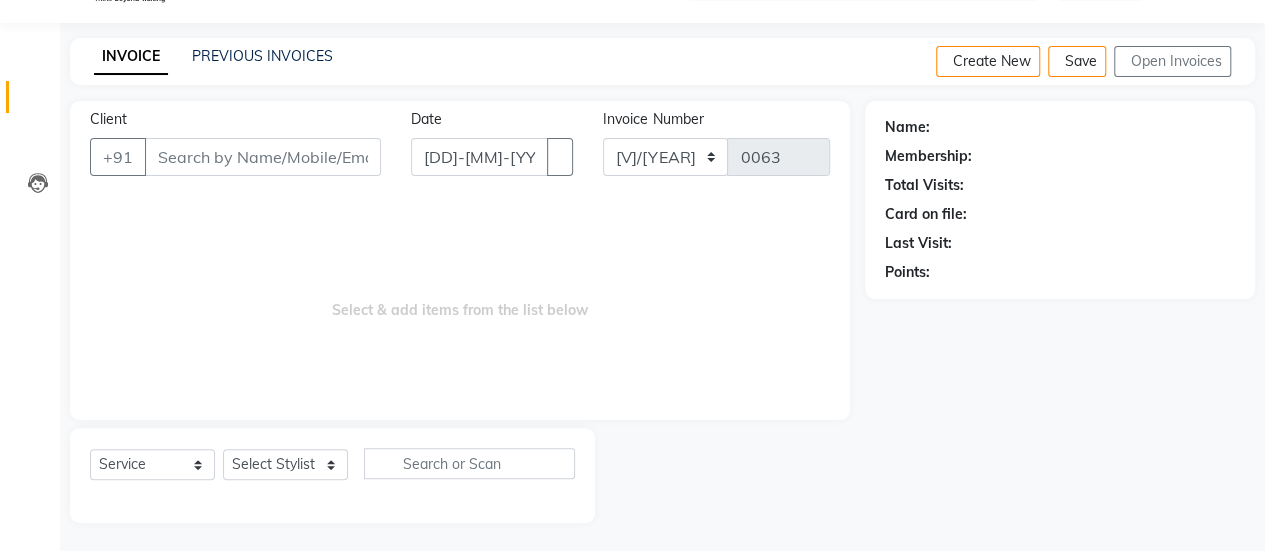 click on "Select & add items from the list below" at bounding box center [460, 300] 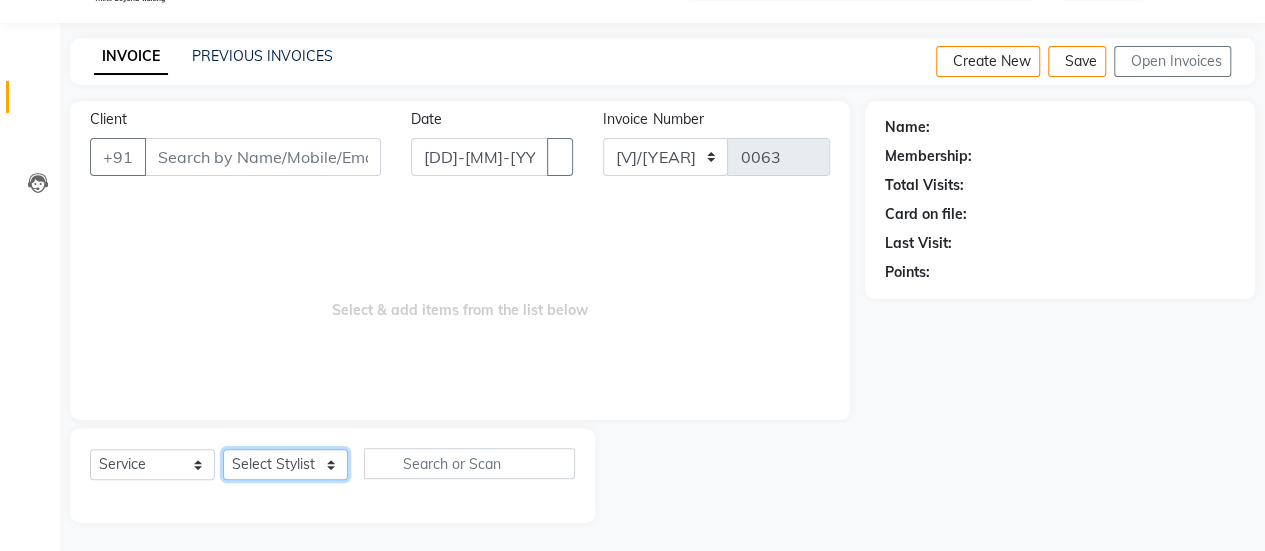 click on "[FIRST] [LAST] [FIRST] [LAST] [FIRST] [LAST] [FIRST] [LAST] [FIRST] [LAST] [FIRST] [LAST] [FIRST] [LAST] [FIRST] [LAST] [FIRST] [LAST]" at bounding box center (285, 464) 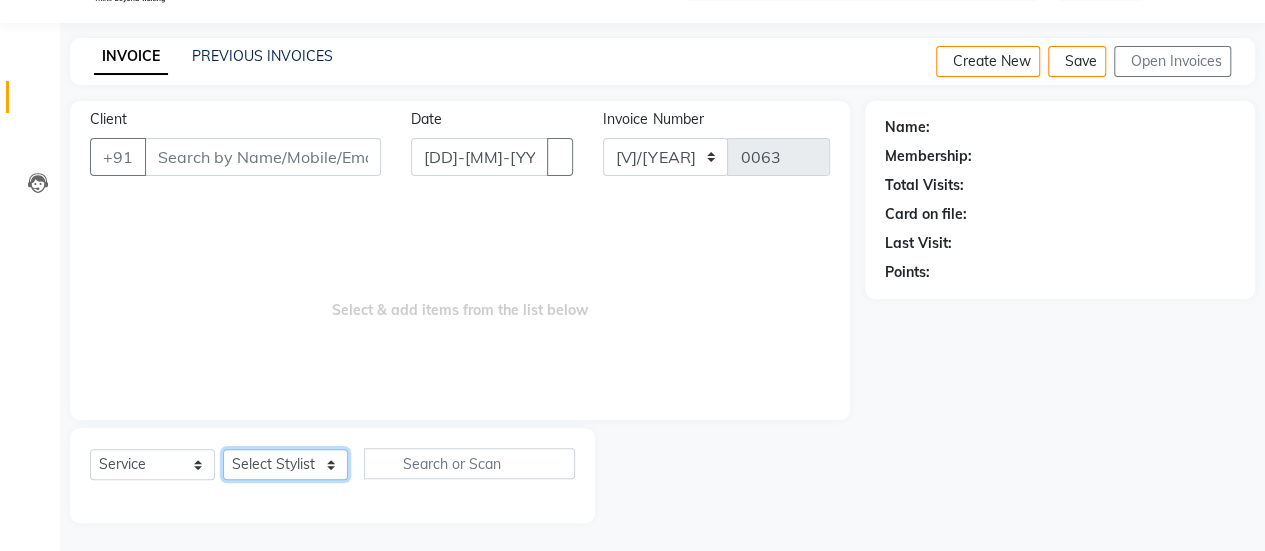 select on "[NUMBER]" 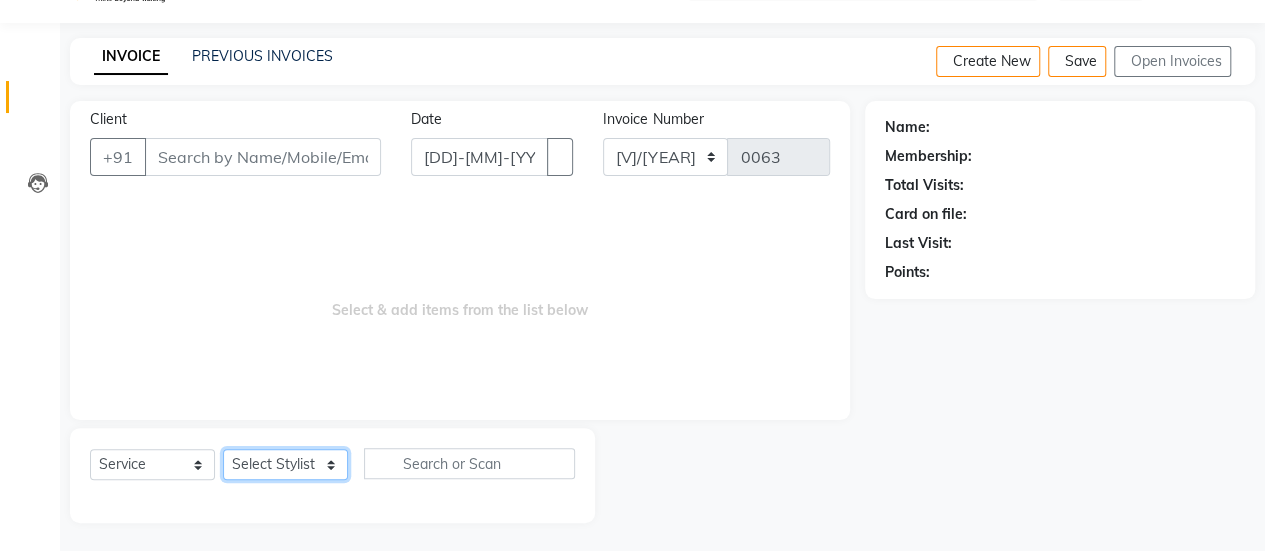 click on "[FIRST] [LAST] [FIRST] [LAST] [FIRST] [LAST] [FIRST] [LAST] [FIRST] [LAST] [FIRST] [LAST] [FIRST] [LAST] [FIRST] [LAST] [FIRST] [LAST]" at bounding box center (285, 464) 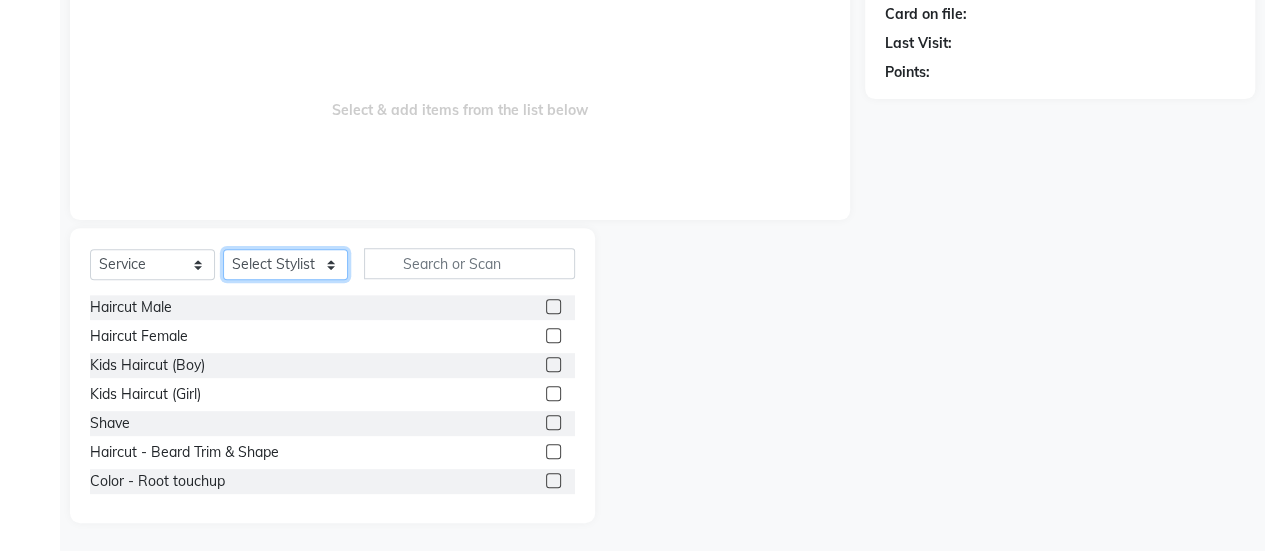 scroll, scrollTop: 0, scrollLeft: 0, axis: both 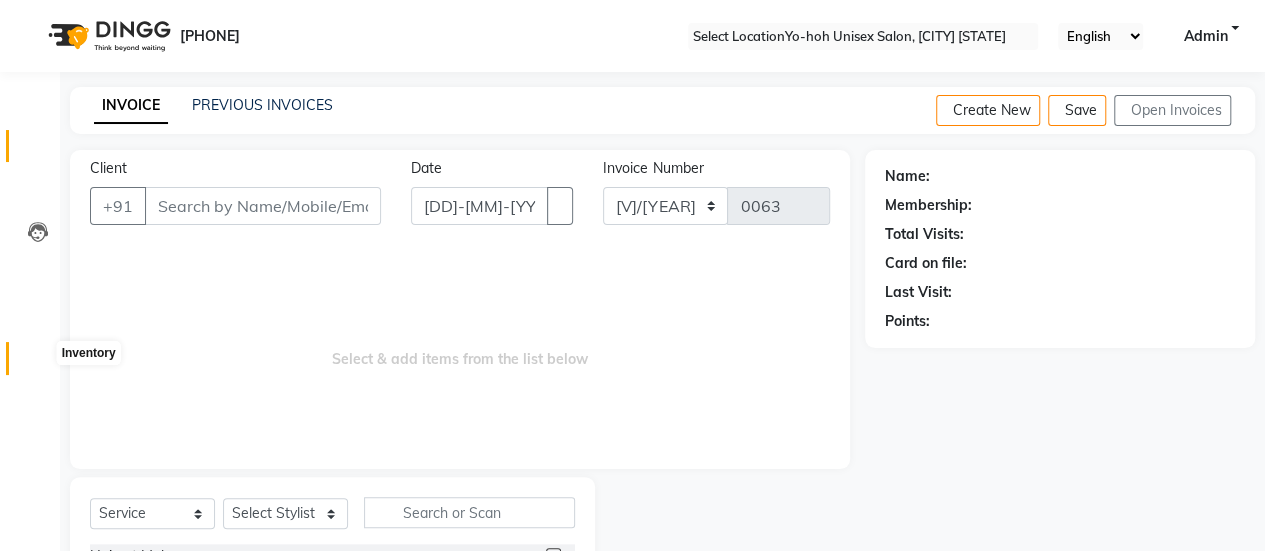 click at bounding box center (37, 363) 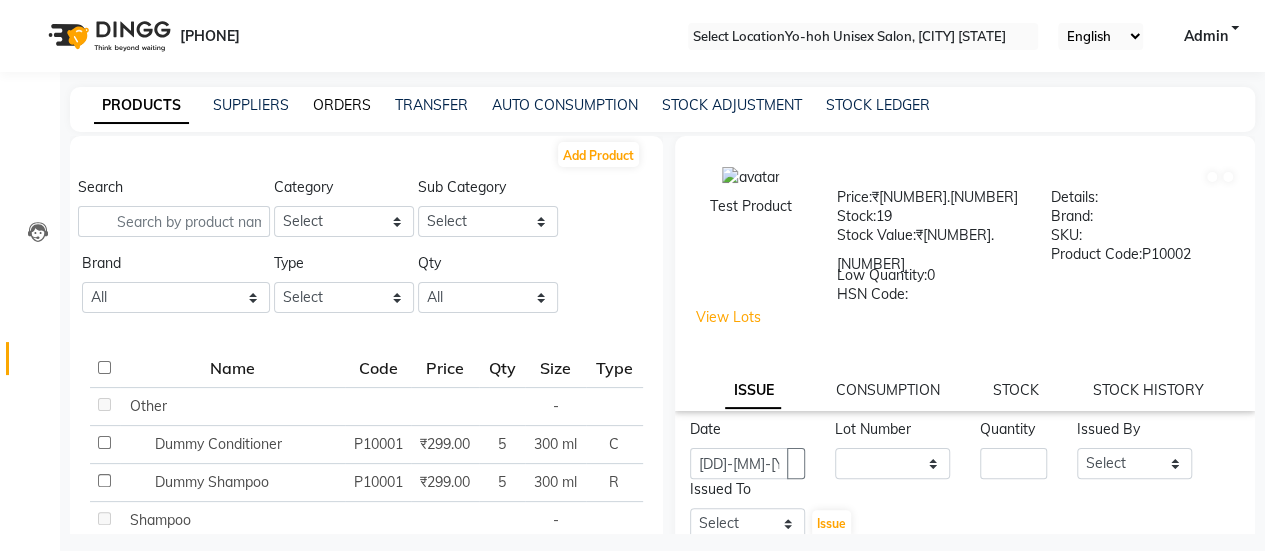 click on "ORDERS" at bounding box center (342, 105) 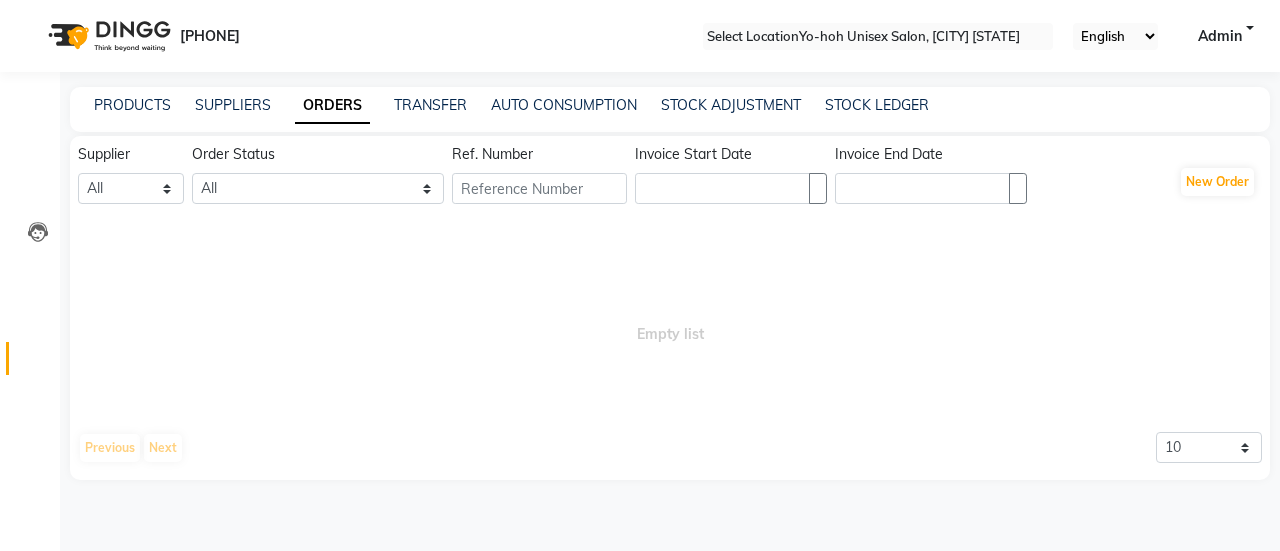 click on "PRODUCTS" at bounding box center (132, 105) 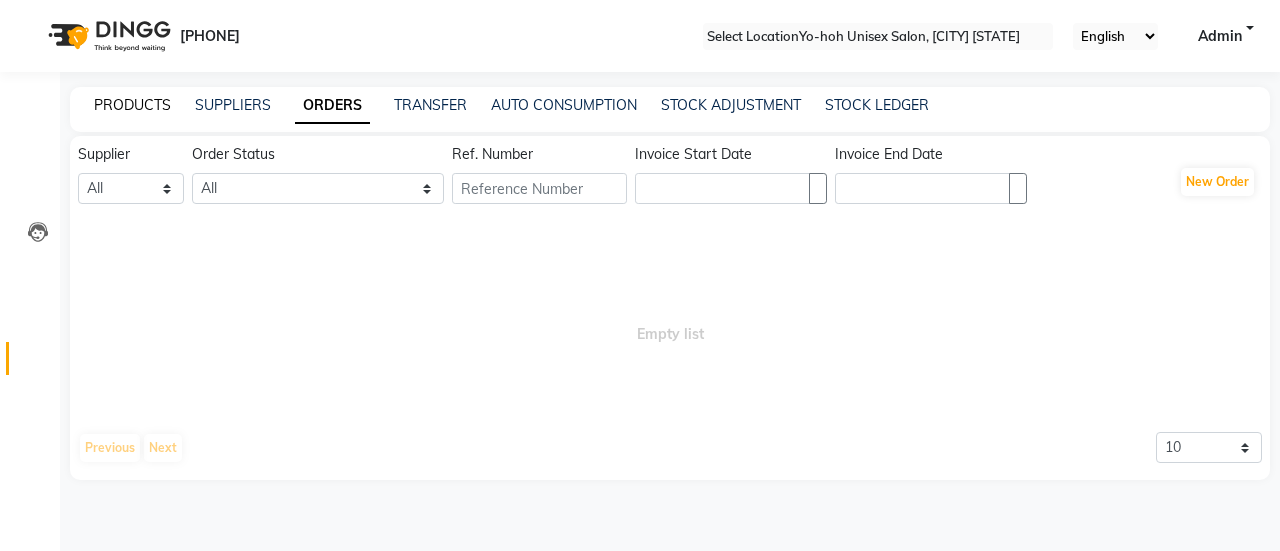 click on "PRODUCTS" at bounding box center [132, 105] 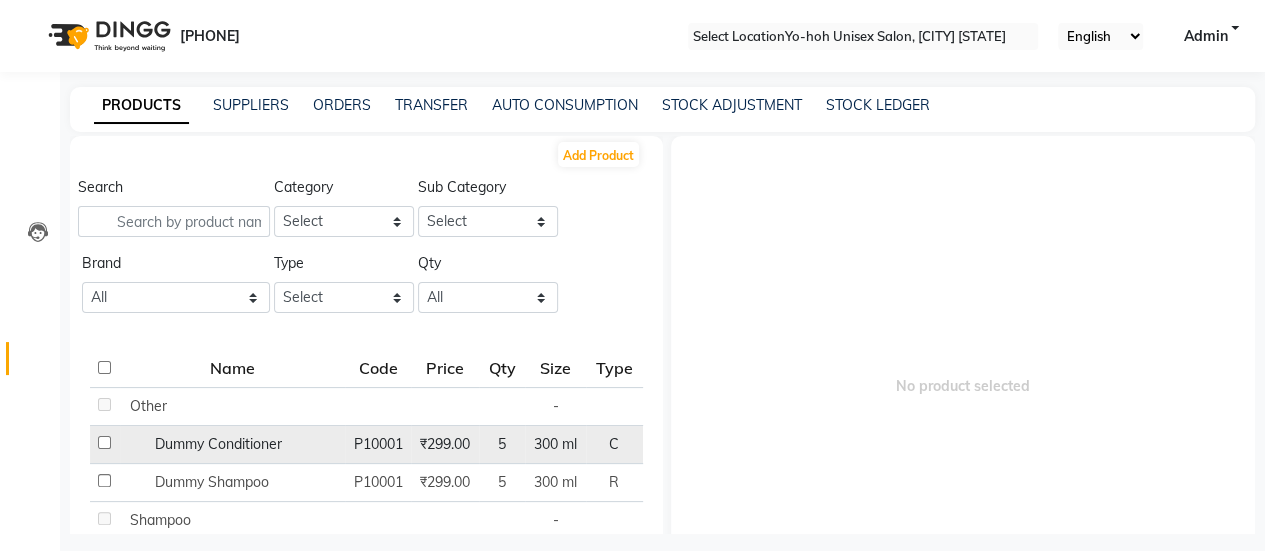 scroll, scrollTop: 142, scrollLeft: 0, axis: vertical 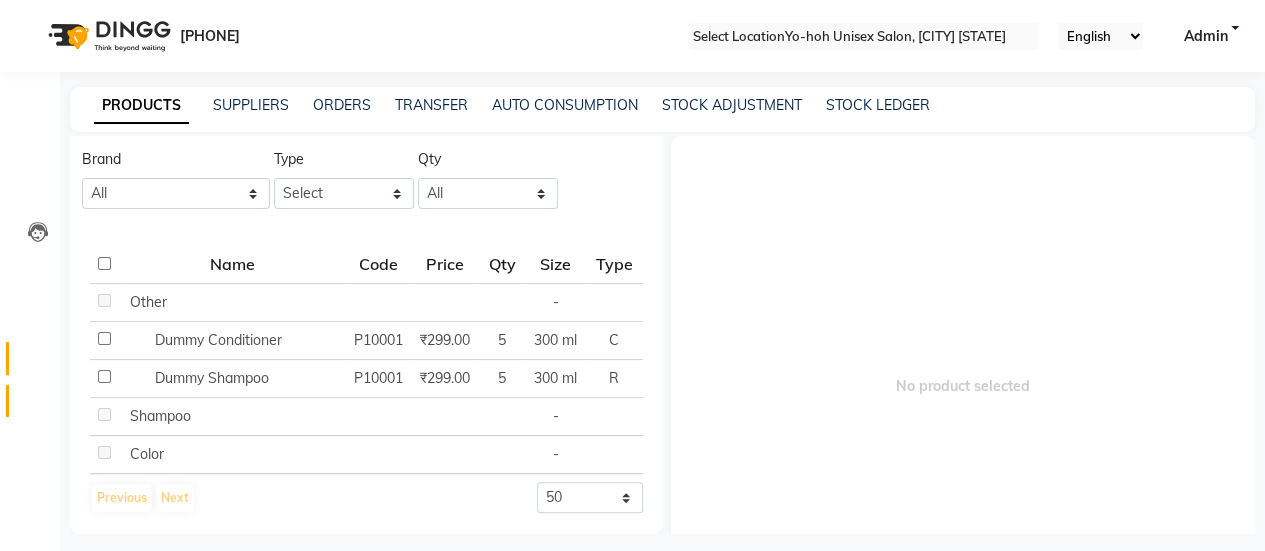 click on "Staff" at bounding box center [30, 401] 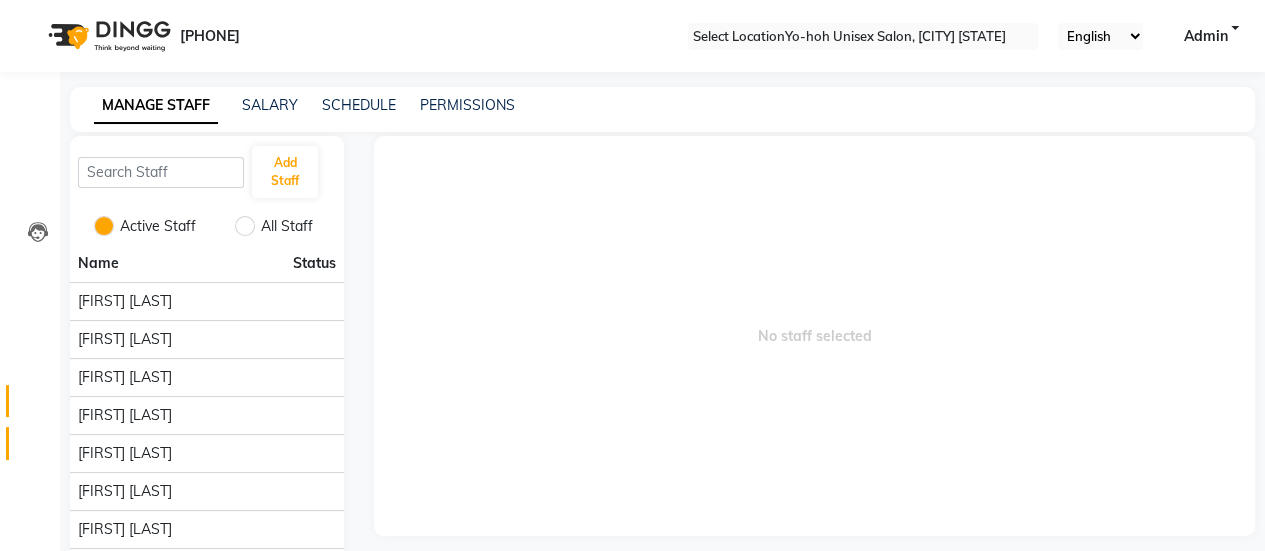 scroll, scrollTop: 120, scrollLeft: 0, axis: vertical 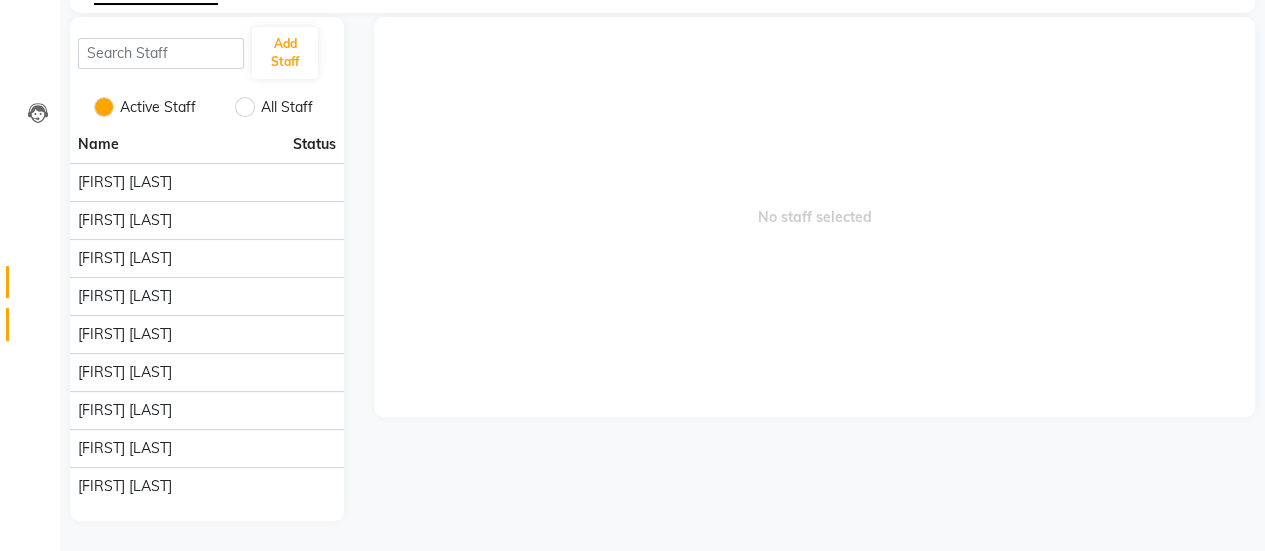 click on "Reports" at bounding box center (30, 324) 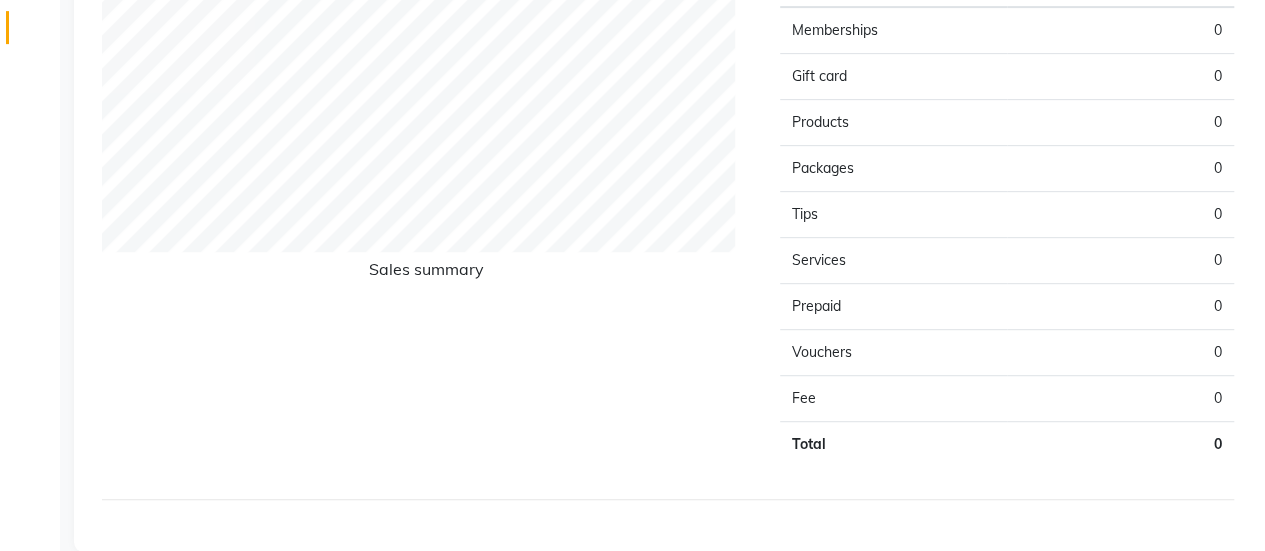 scroll, scrollTop: 208, scrollLeft: 0, axis: vertical 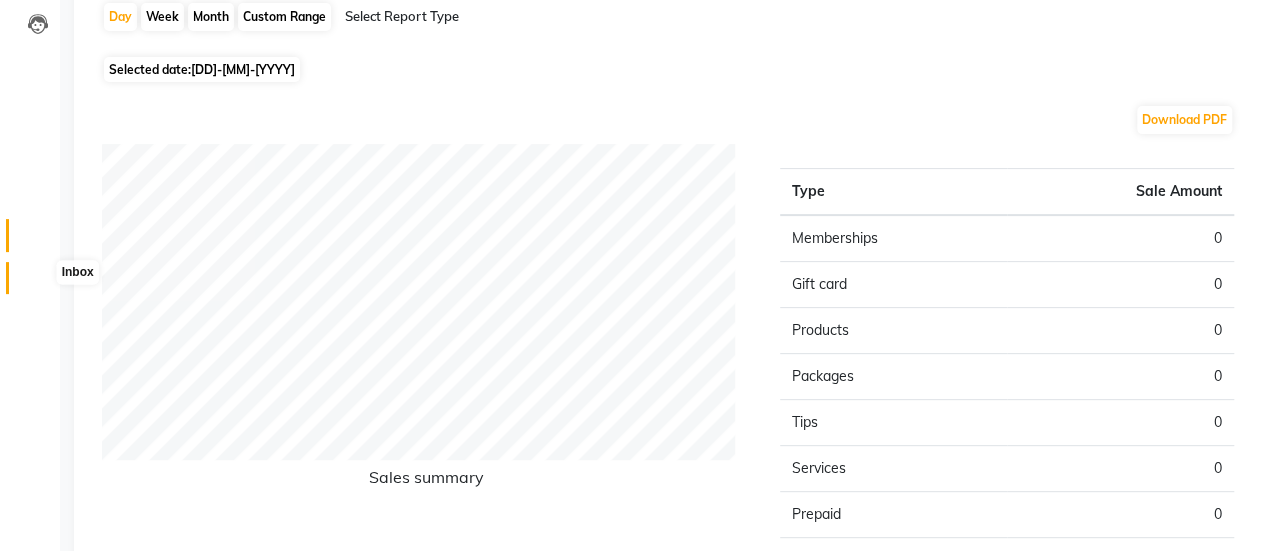 click at bounding box center [38, 283] 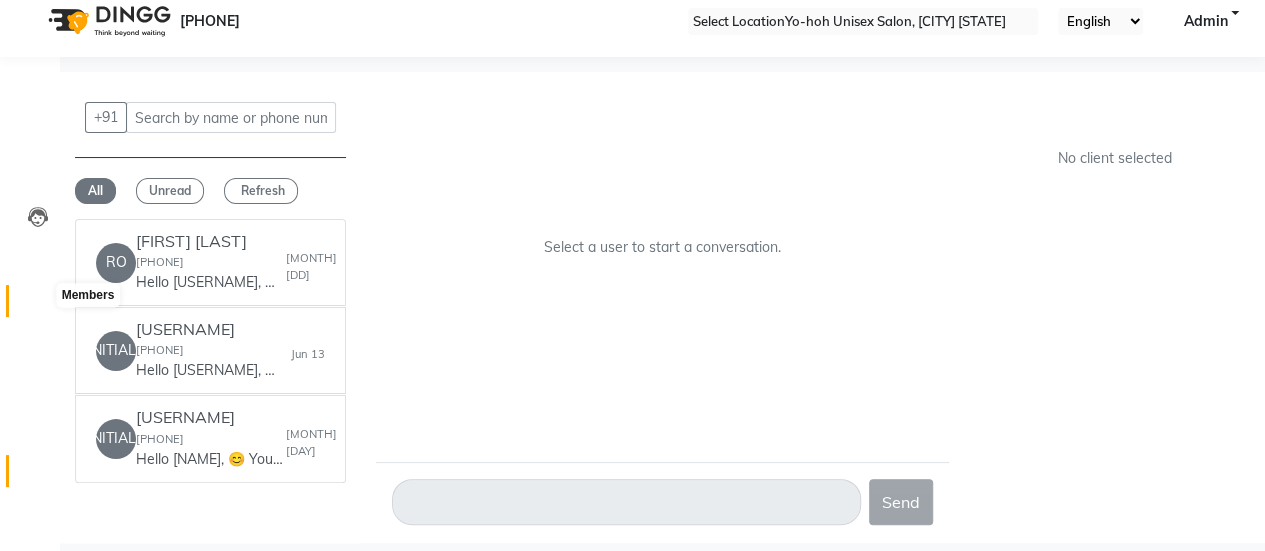 click at bounding box center [38, 306] 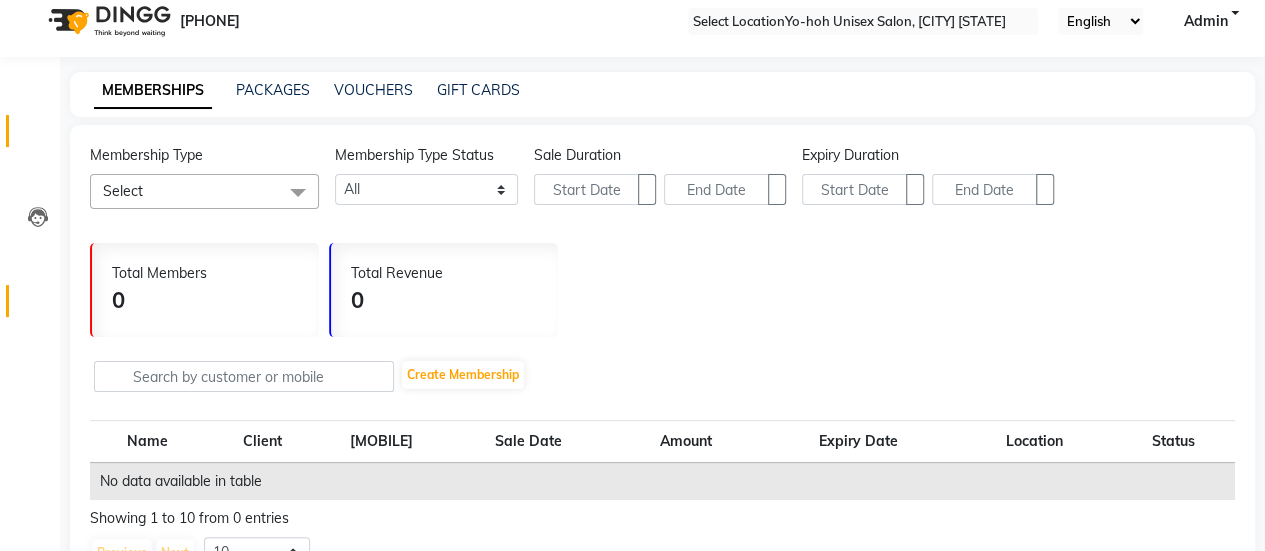 click on "Invoice" at bounding box center [30, 131] 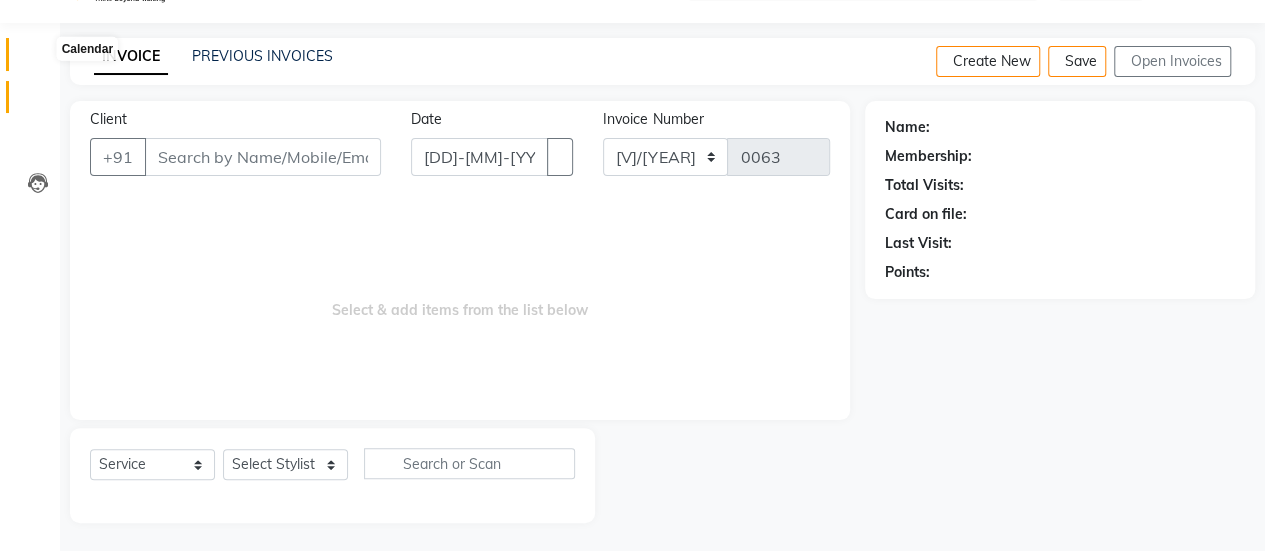 click at bounding box center [38, 59] 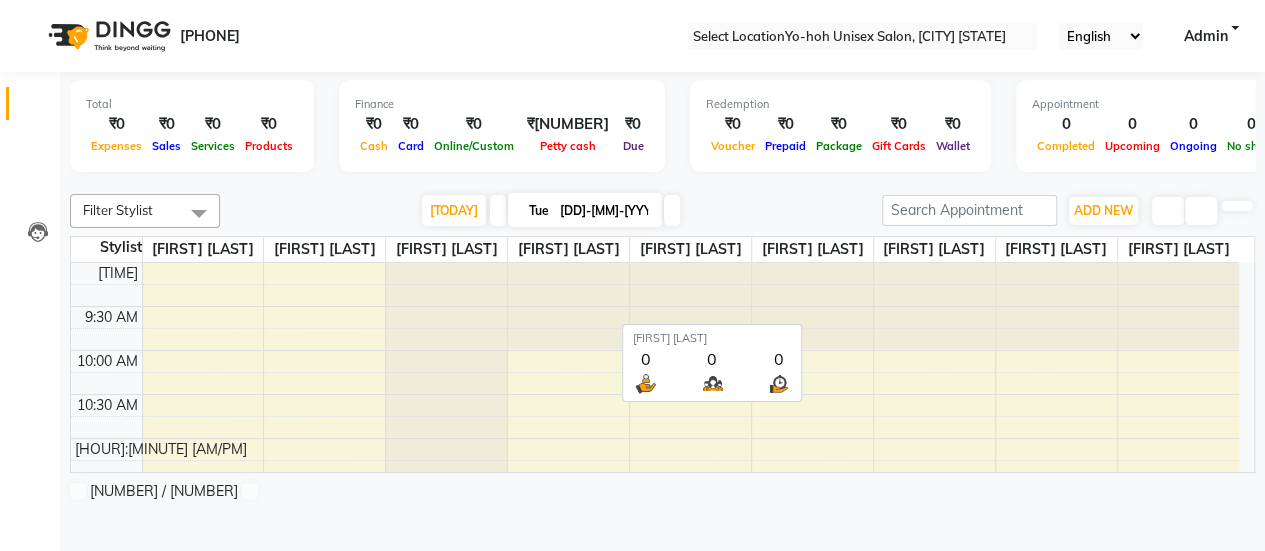 scroll, scrollTop: 0, scrollLeft: 0, axis: both 